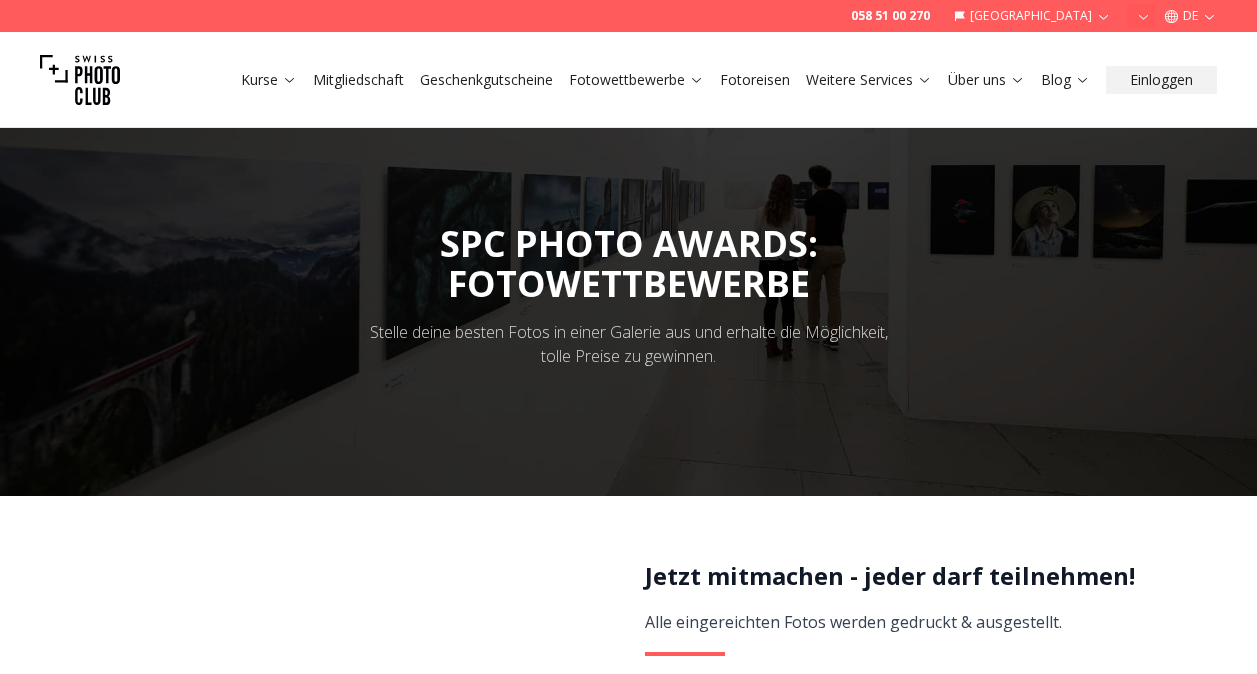 scroll, scrollTop: 0, scrollLeft: 0, axis: both 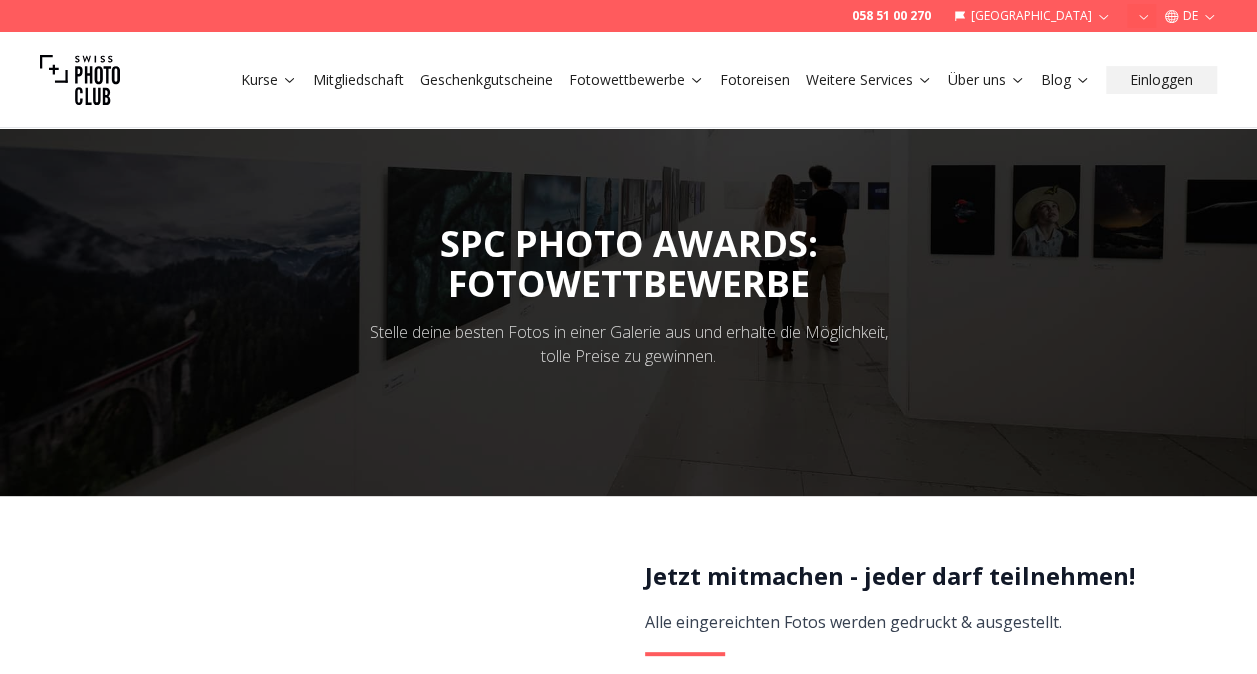 click 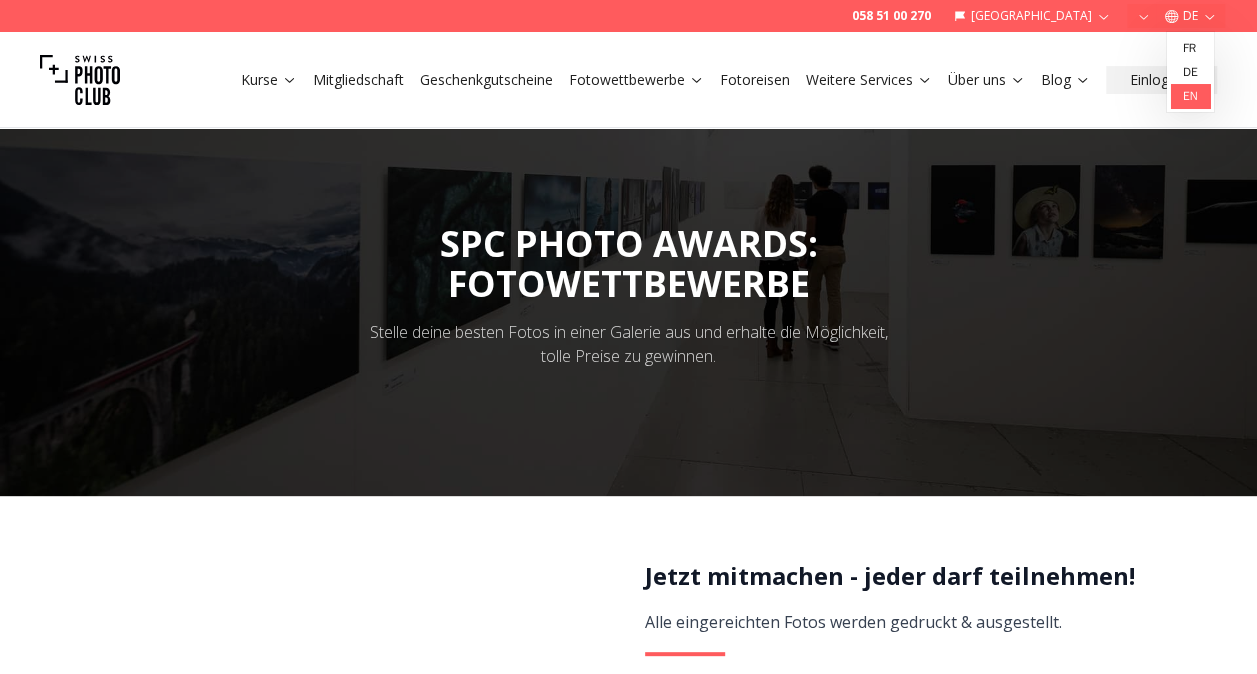 click on "en" at bounding box center (1190, 96) 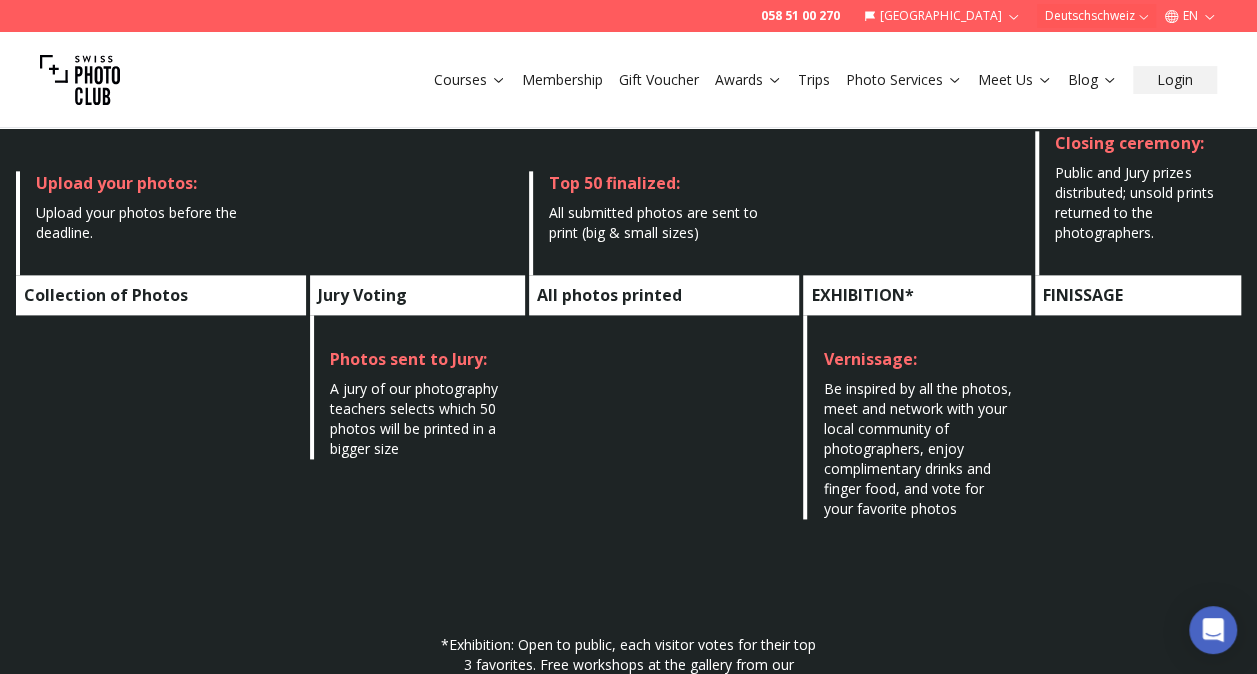 scroll, scrollTop: 1400, scrollLeft: 0, axis: vertical 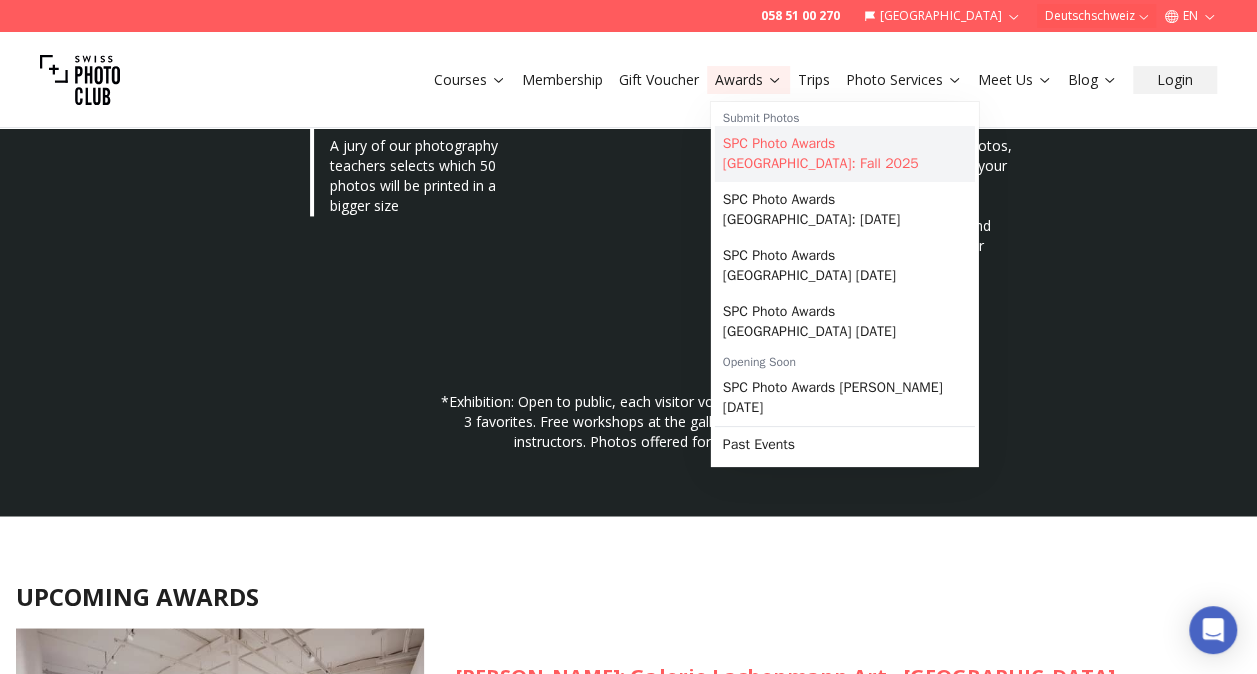 click on "SPC Photo Awards [GEOGRAPHIC_DATA]: Fall 2025" at bounding box center (845, 154) 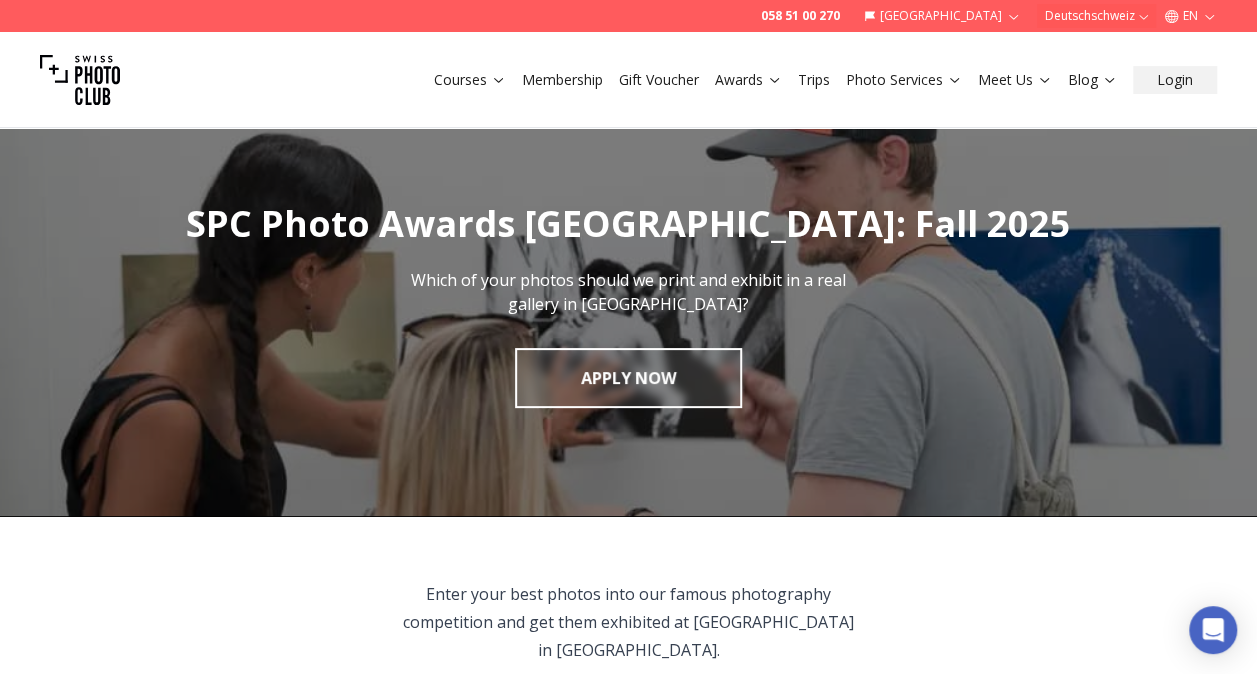 scroll, scrollTop: 300, scrollLeft: 0, axis: vertical 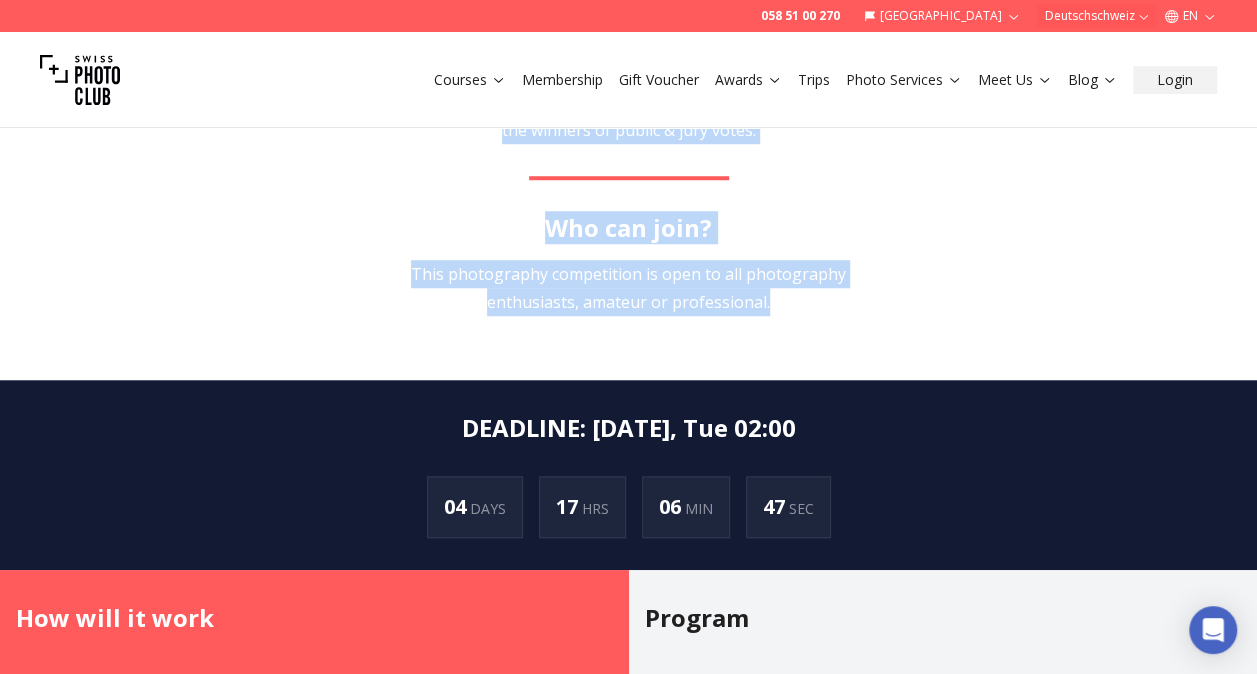 drag, startPoint x: 428, startPoint y: 294, endPoint x: 864, endPoint y: 333, distance: 437.74078 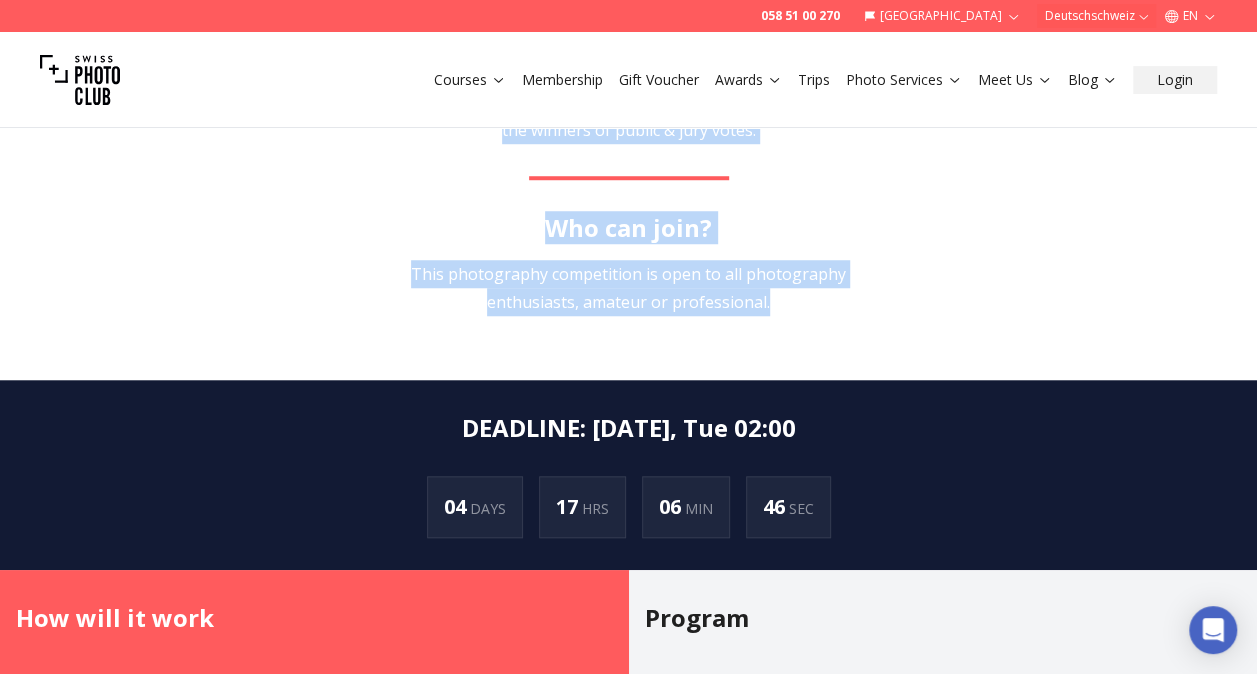 copy on "Enter your best photos into our famous photography competition and get them exhibited at [GEOGRAPHIC_DATA] in [GEOGRAPHIC_DATA]. All photos submitted to the competition will be exhibited and eligible for votes.
50 jury selected photos will be printed in larger size, all other photos in small size.
Fantastic prizes to the winners of public & jury votes. Who can join? This photography competition is open to all photography enthusiasts, amateur or professional." 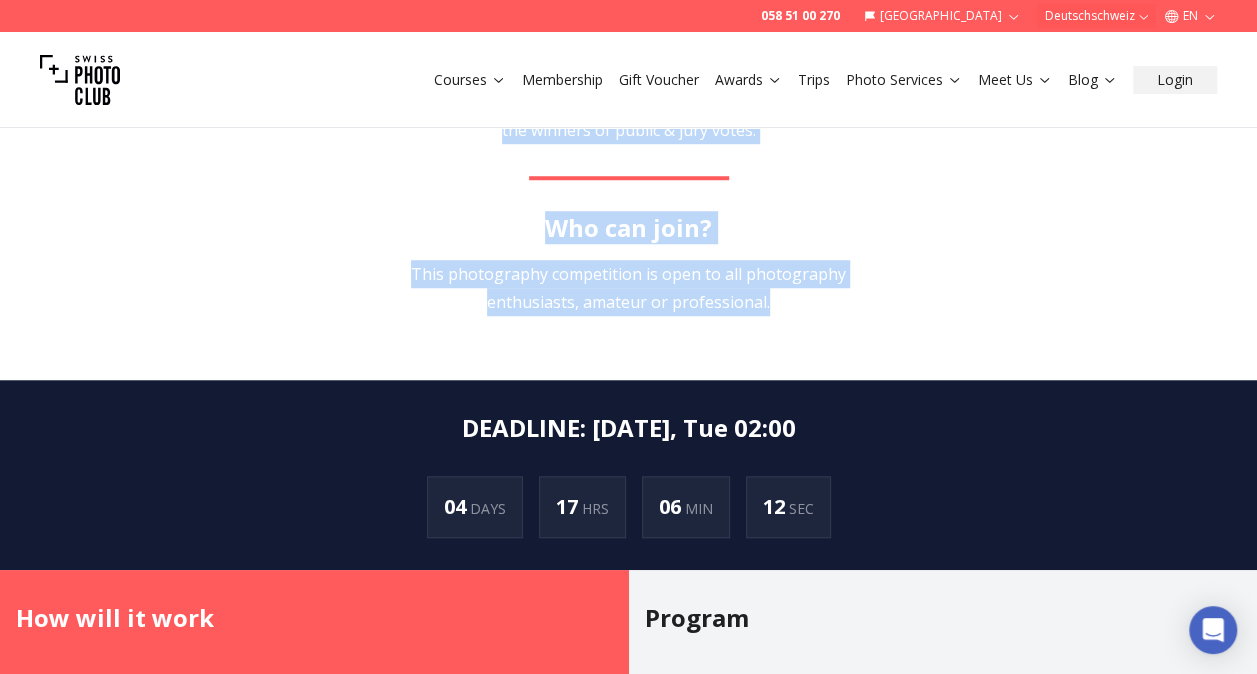 scroll, scrollTop: 300, scrollLeft: 0, axis: vertical 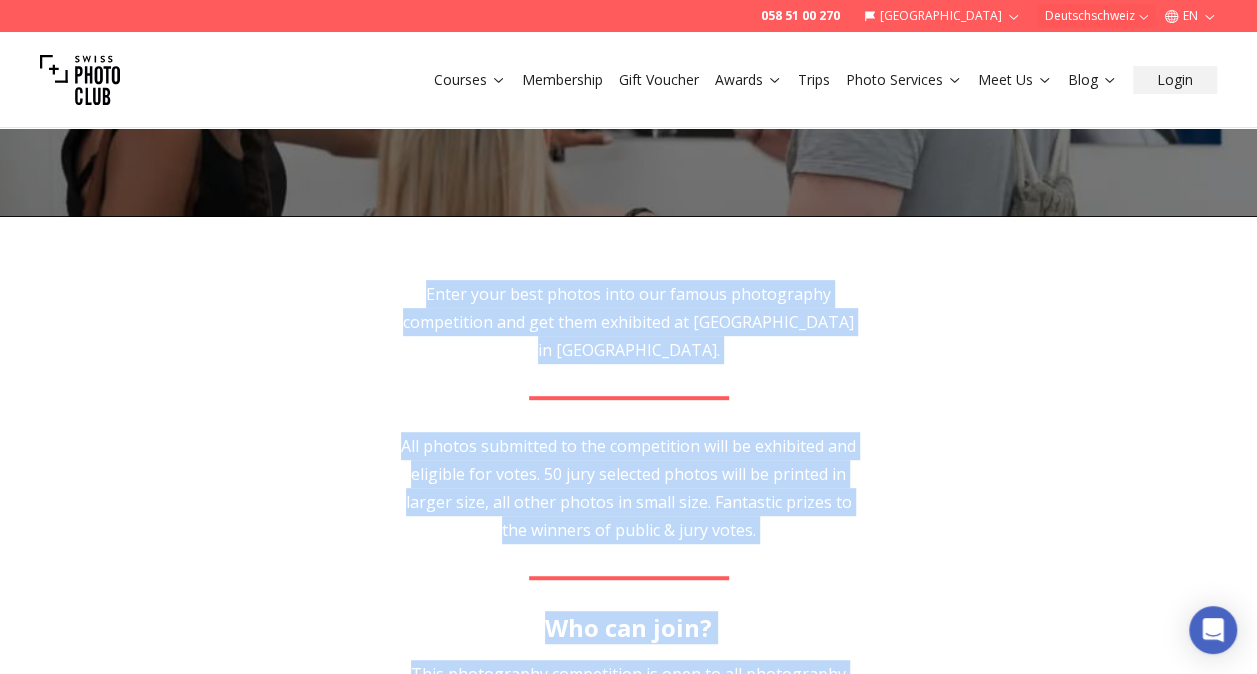 click on "Enter your best photos into our famous photography competition and get them exhibited at [GEOGRAPHIC_DATA] in [GEOGRAPHIC_DATA]. All photos submitted to the competition will be exhibited and eligible for votes.
50 jury selected photos will be printed in larger size, all other photos in small size.
Fantastic prizes to the winners of public & jury votes. Who can join? This photography competition is open to all photography enthusiasts, amateur or professional." at bounding box center (628, 498) 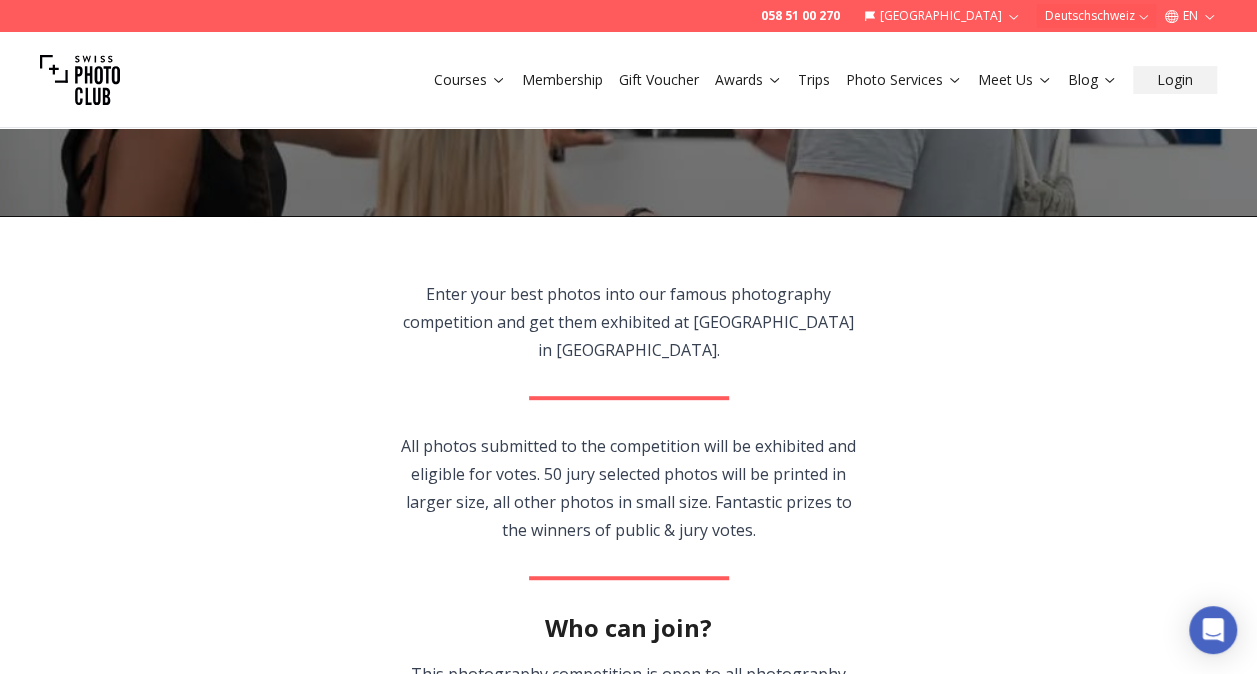 scroll, scrollTop: 0, scrollLeft: 0, axis: both 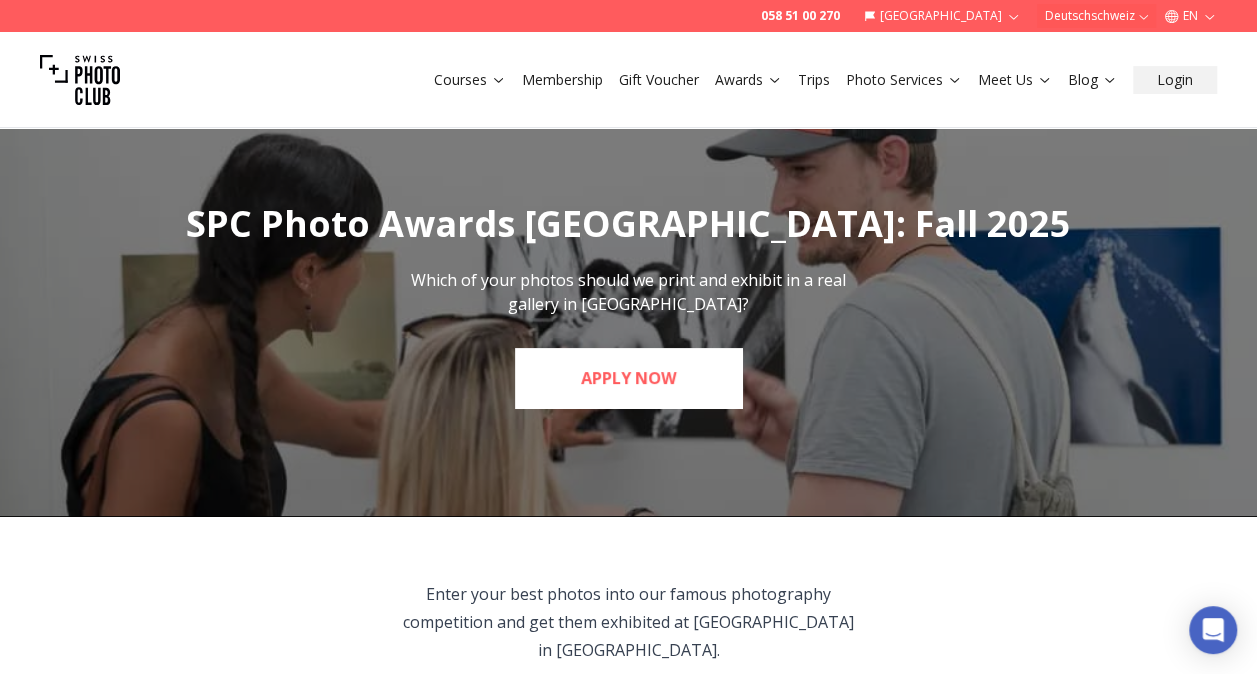 click on "APPLY NOW" at bounding box center (628, 378) 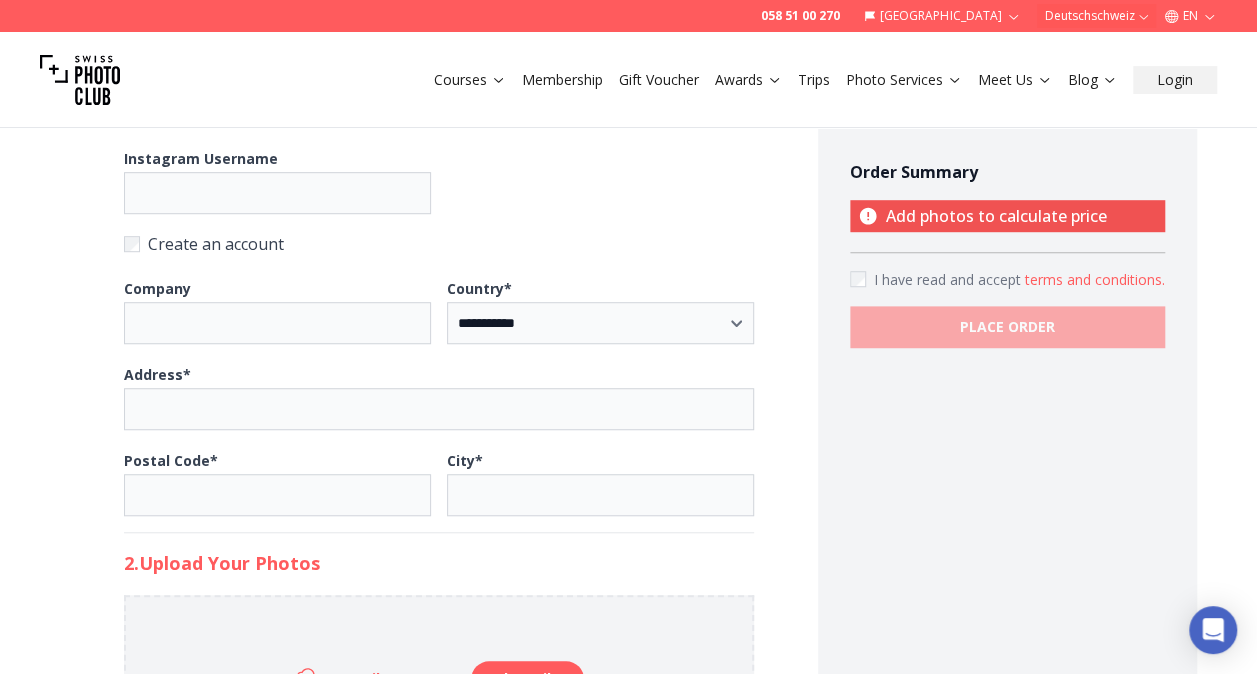 scroll, scrollTop: 300, scrollLeft: 0, axis: vertical 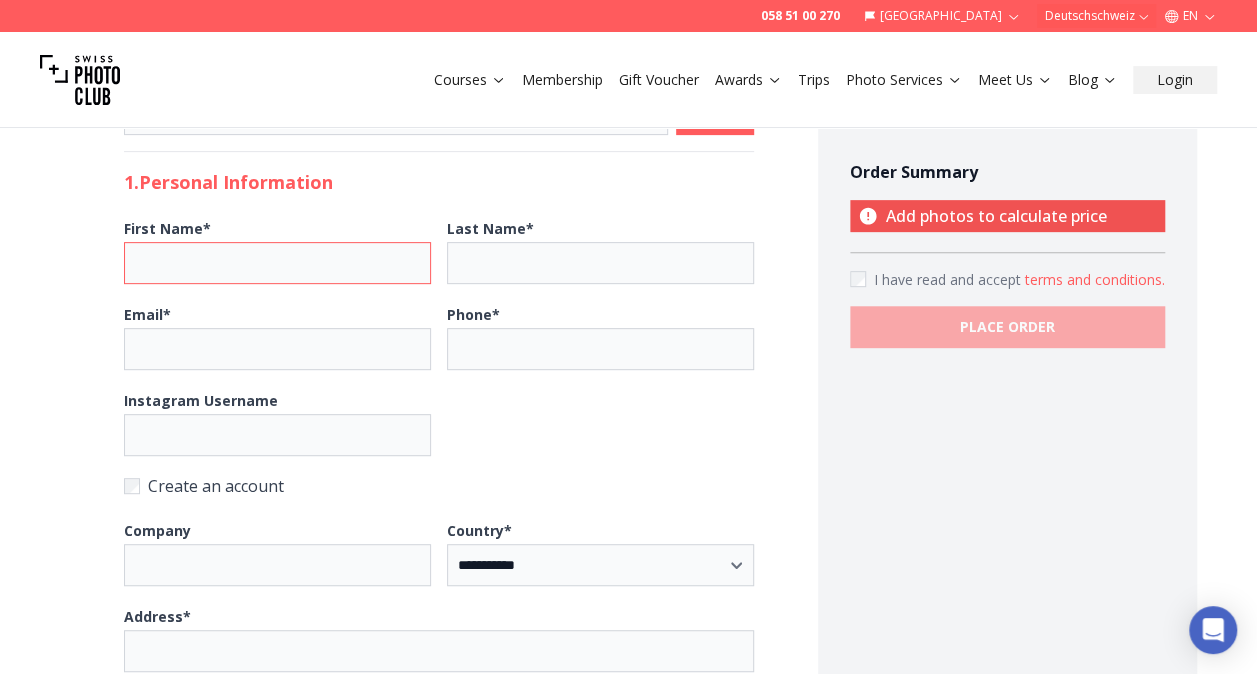 click on "First Name *" at bounding box center [277, 263] 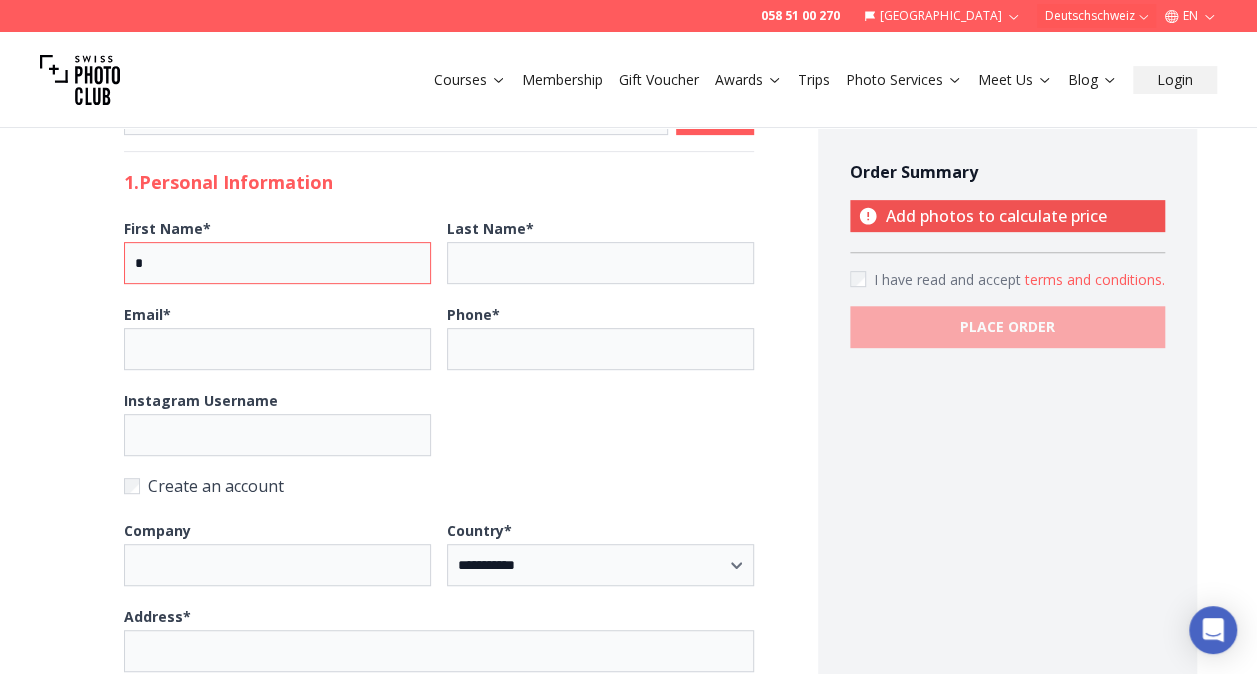 type on "*" 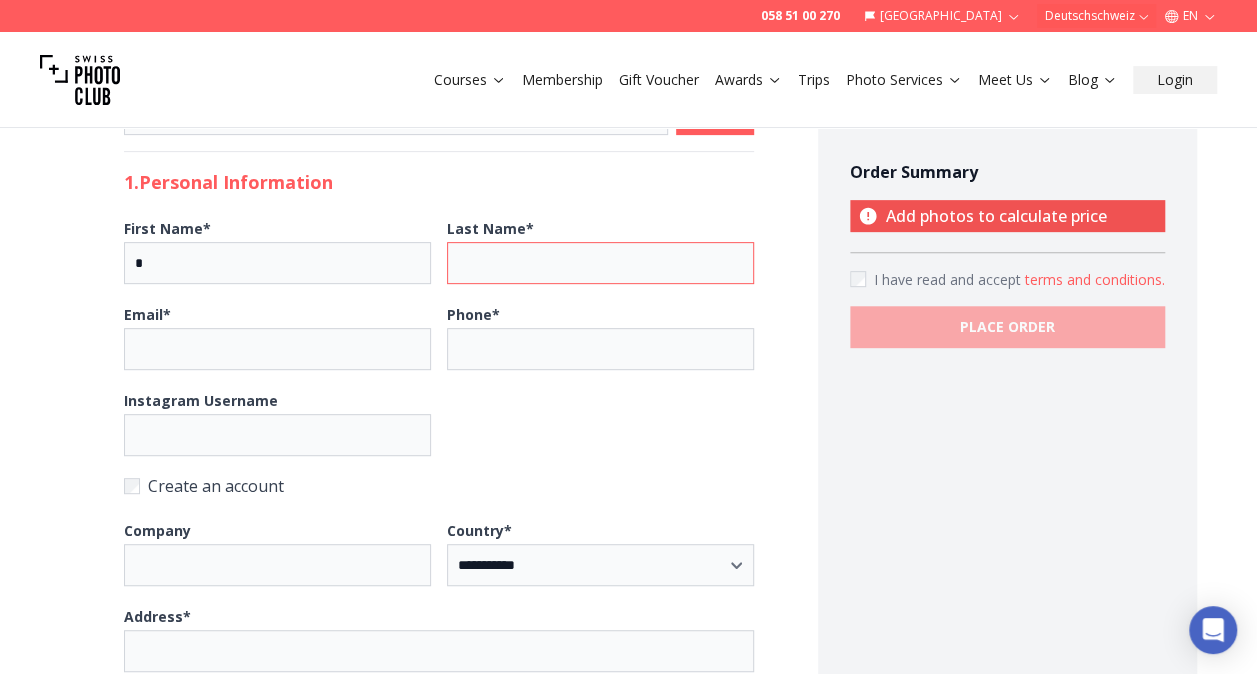 click on "Last Name *" at bounding box center [600, 263] 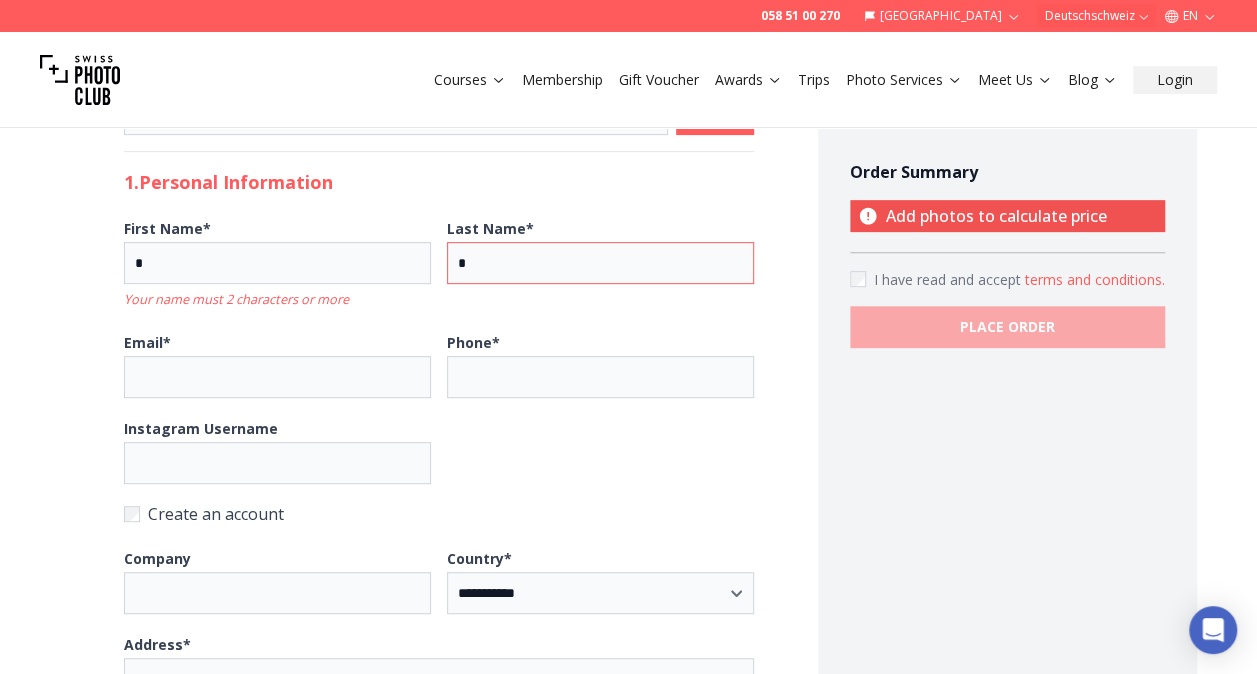 type on "*" 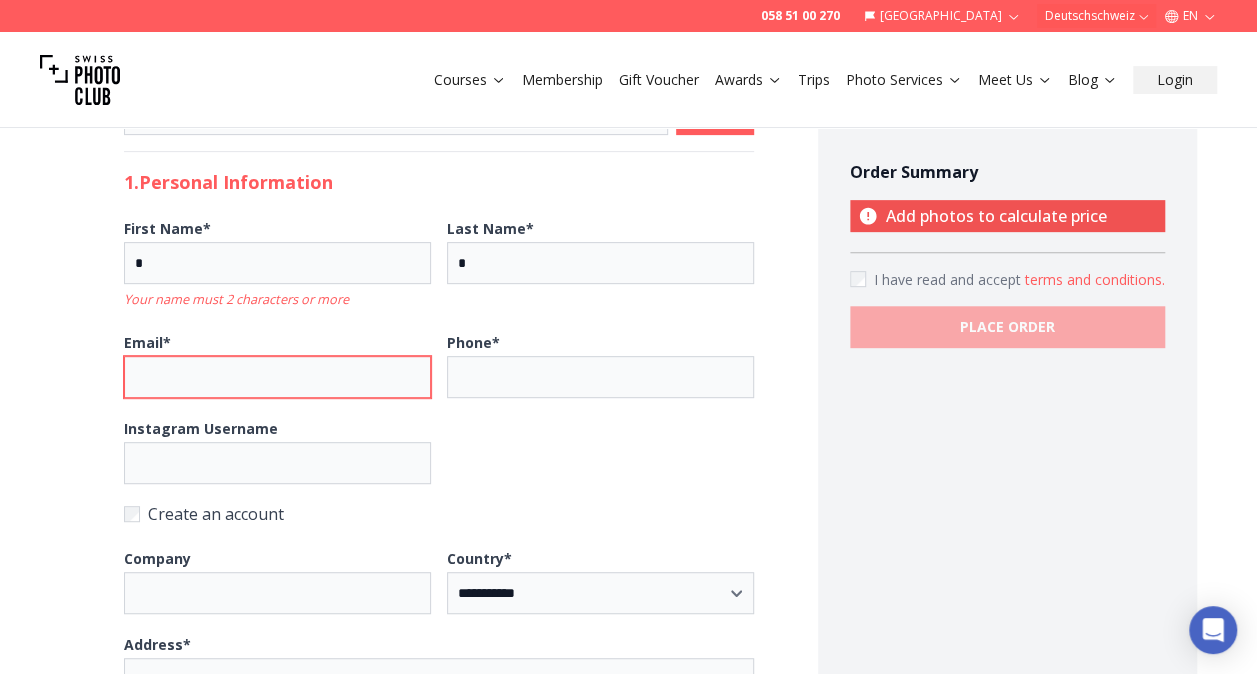 click on "Email *" at bounding box center [277, 377] 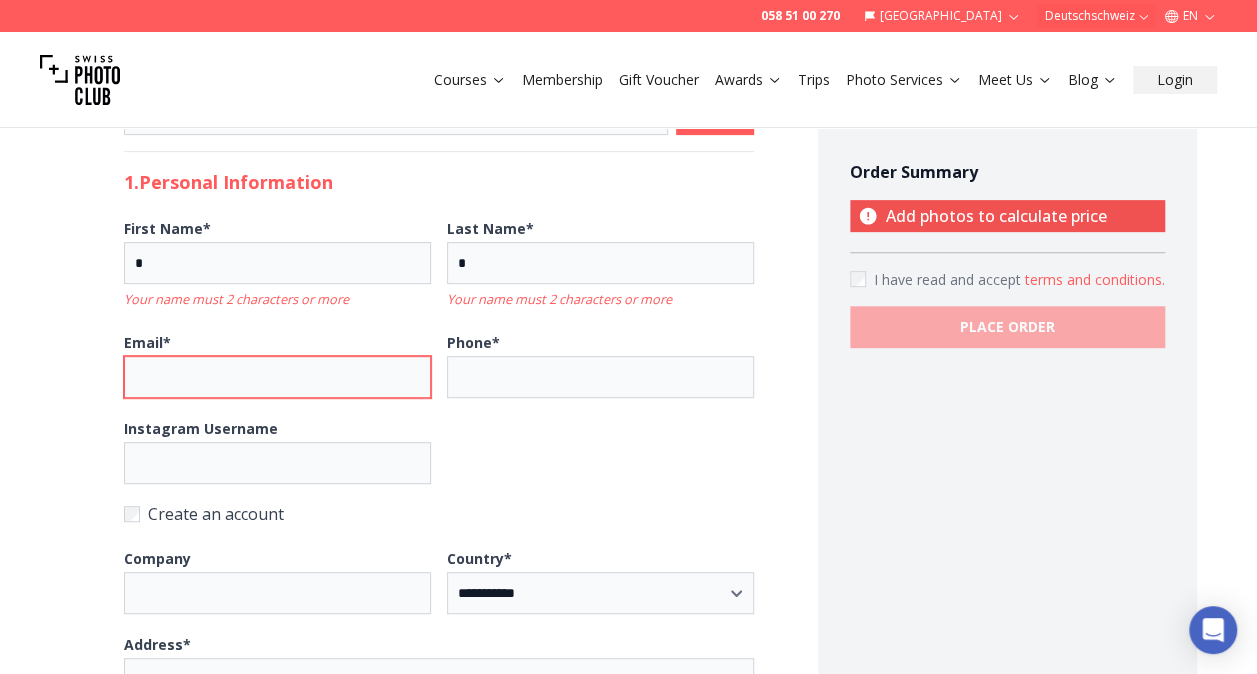type on "**********" 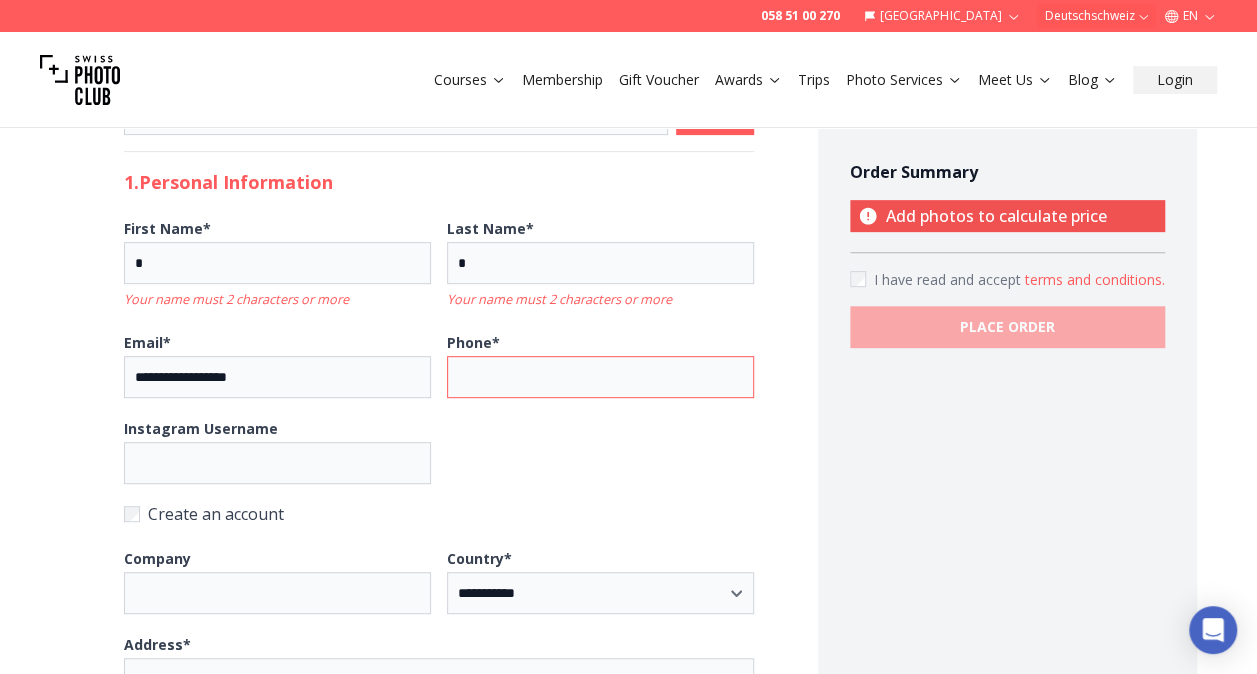 type on "**********" 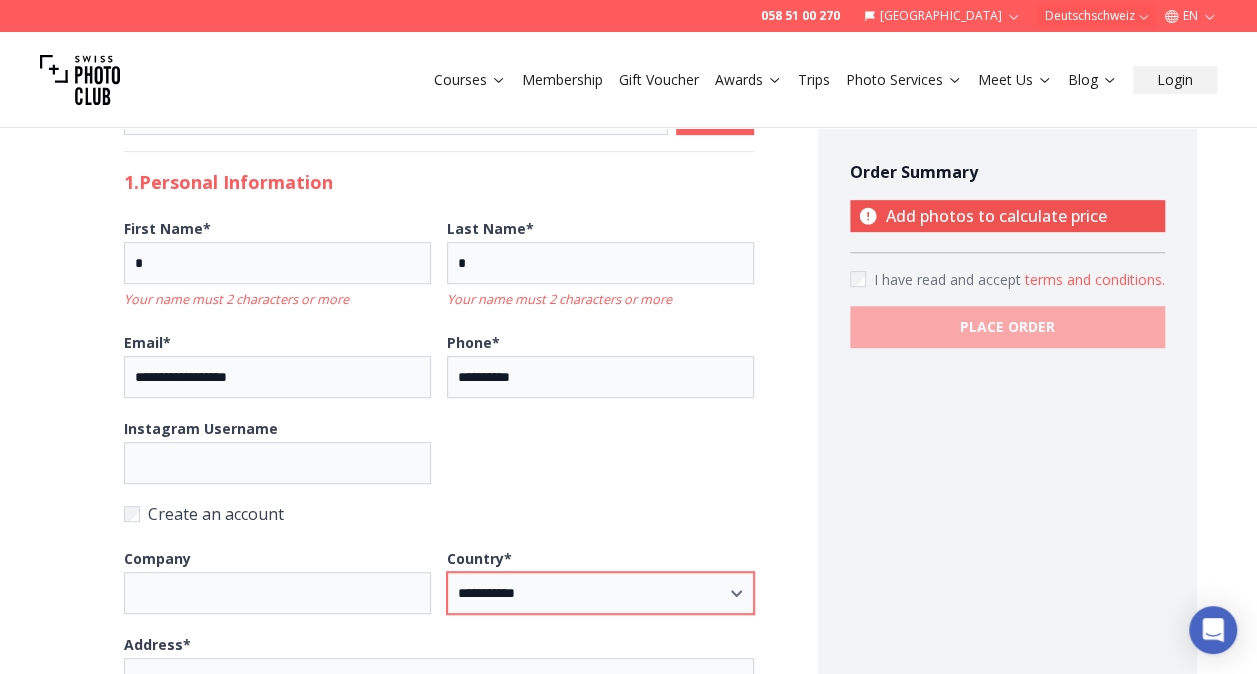 select on "*******" 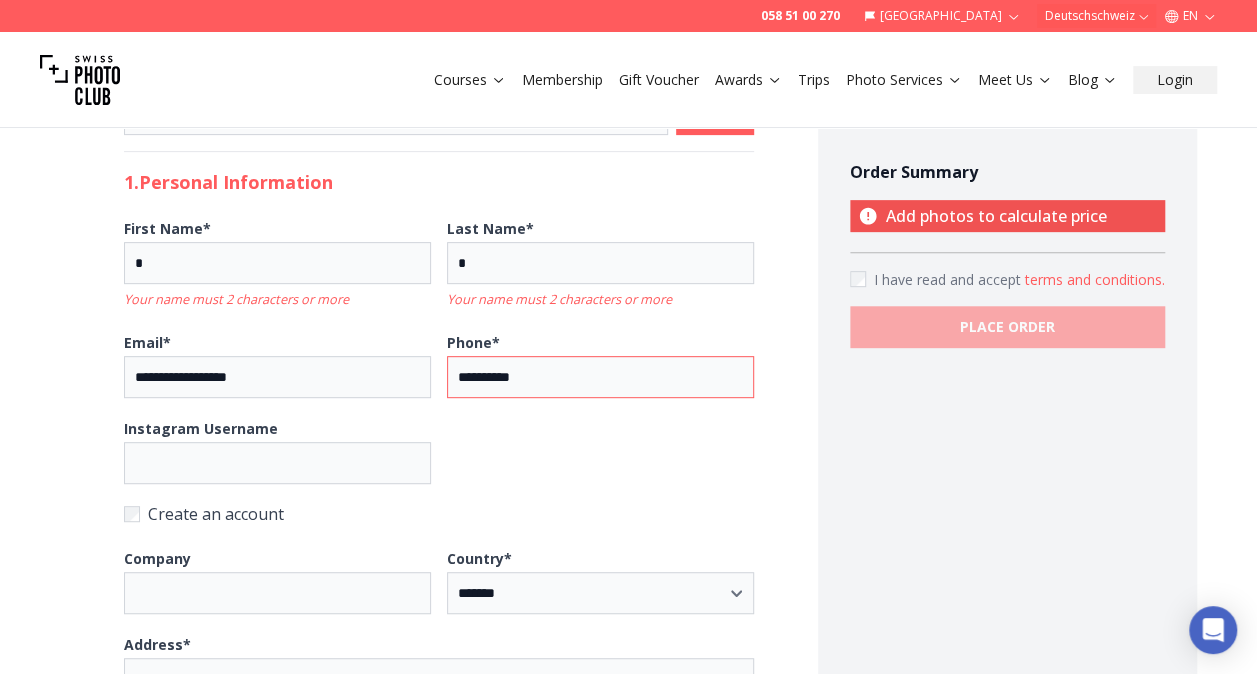 drag, startPoint x: 454, startPoint y: 370, endPoint x: 565, endPoint y: 382, distance: 111.64677 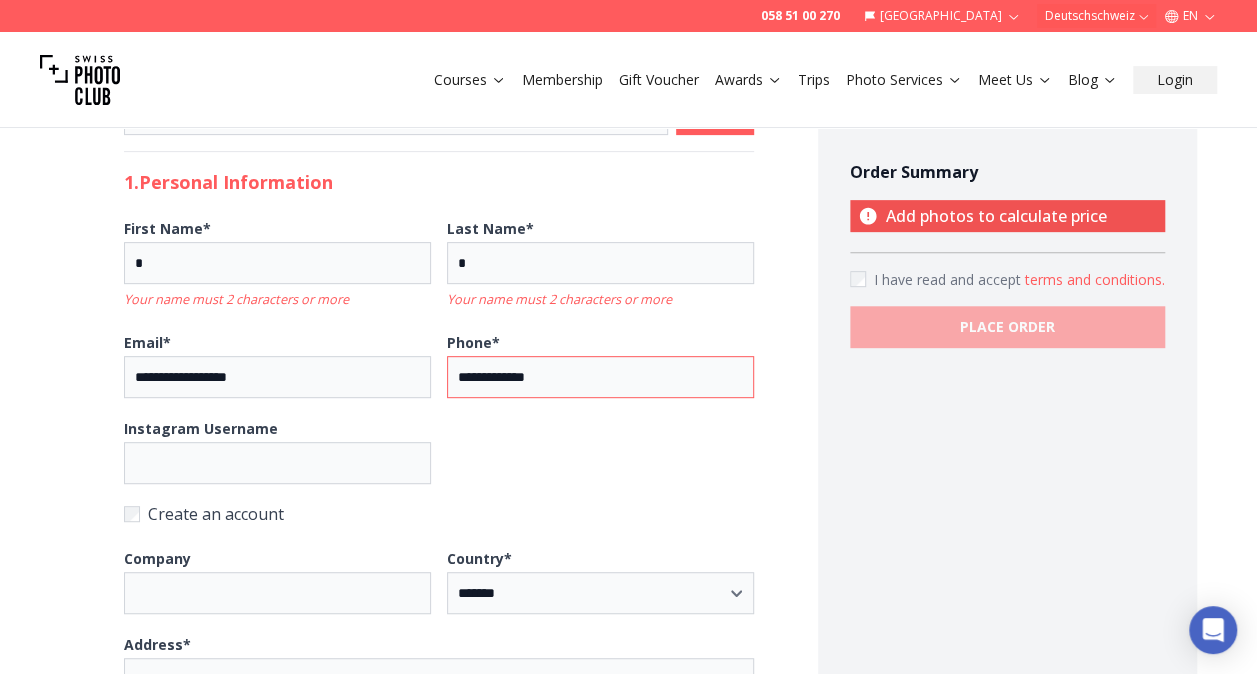 type on "**********" 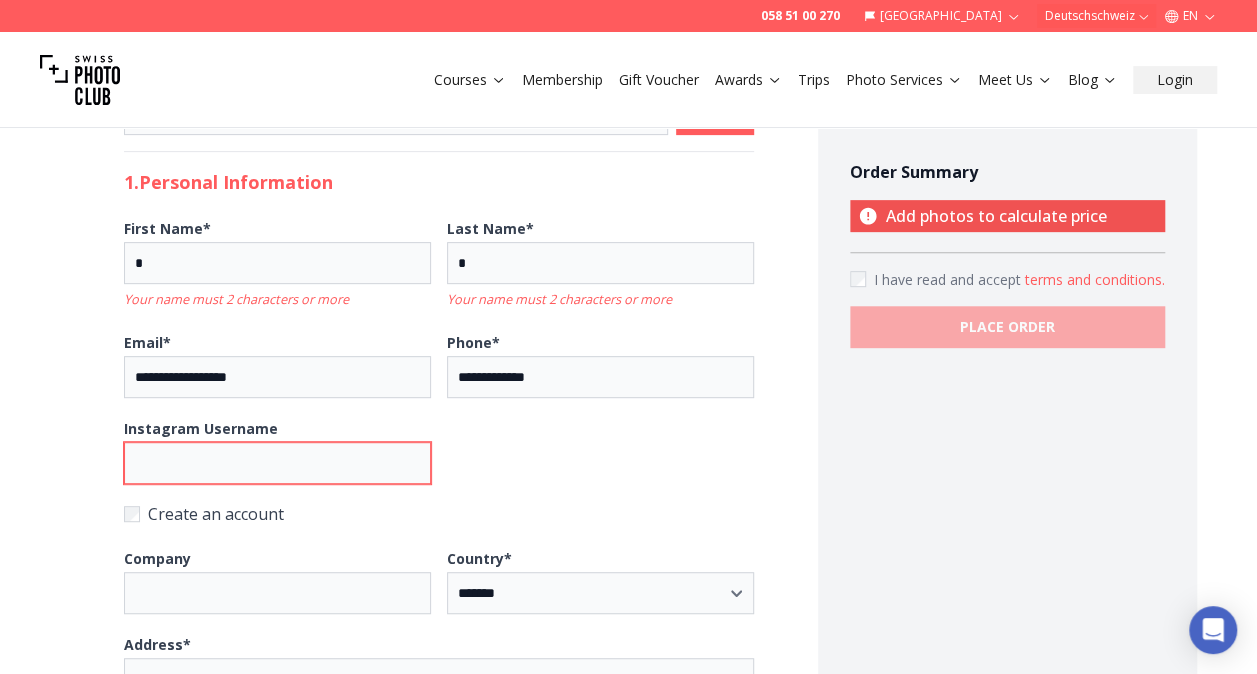click on "Instagram Username" at bounding box center [277, 463] 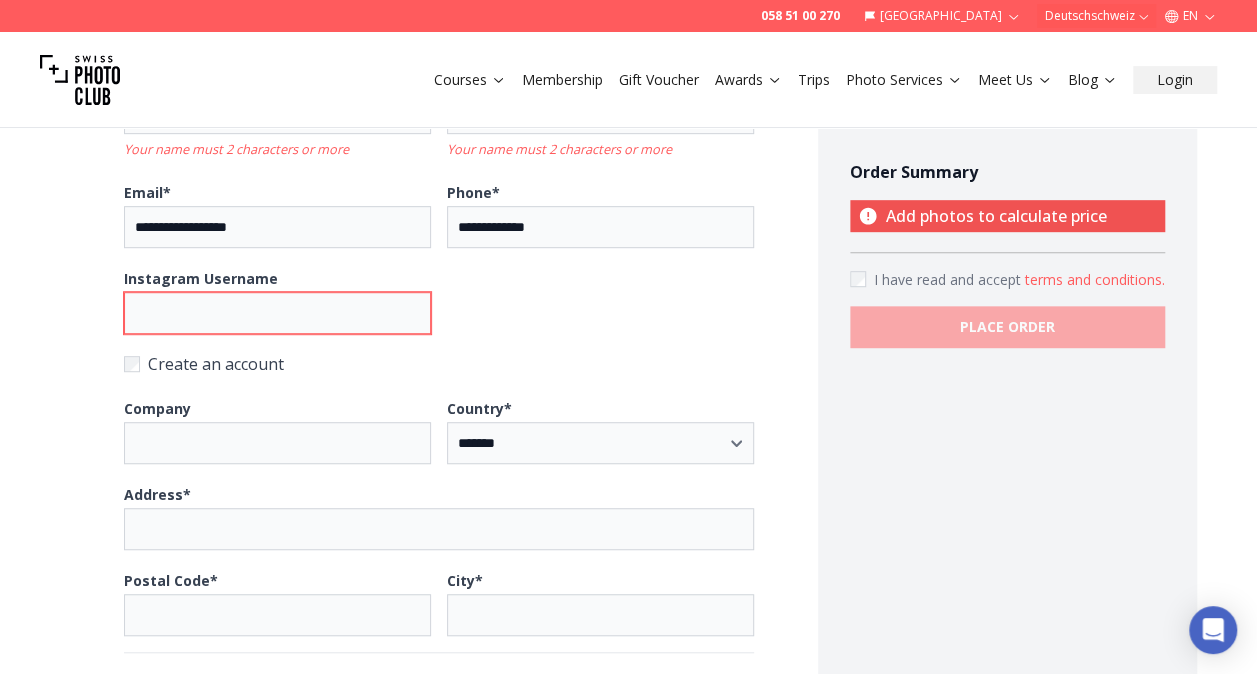 scroll, scrollTop: 300, scrollLeft: 0, axis: vertical 